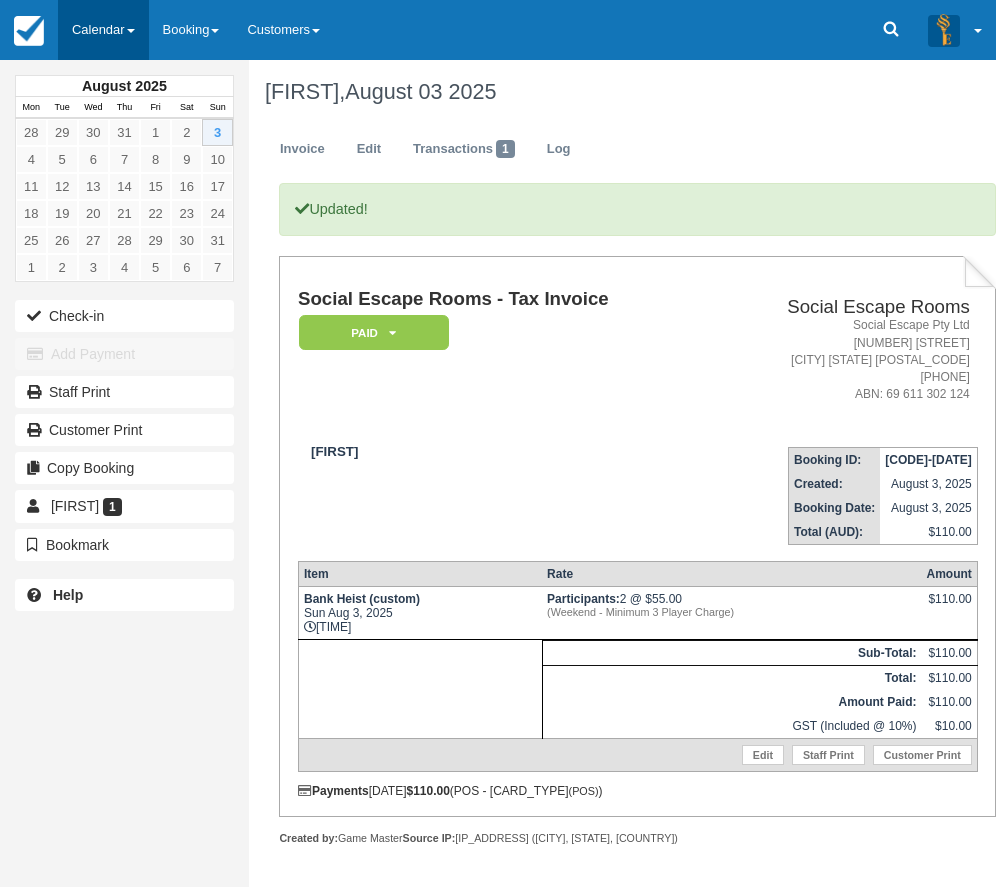 scroll, scrollTop: 0, scrollLeft: 0, axis: both 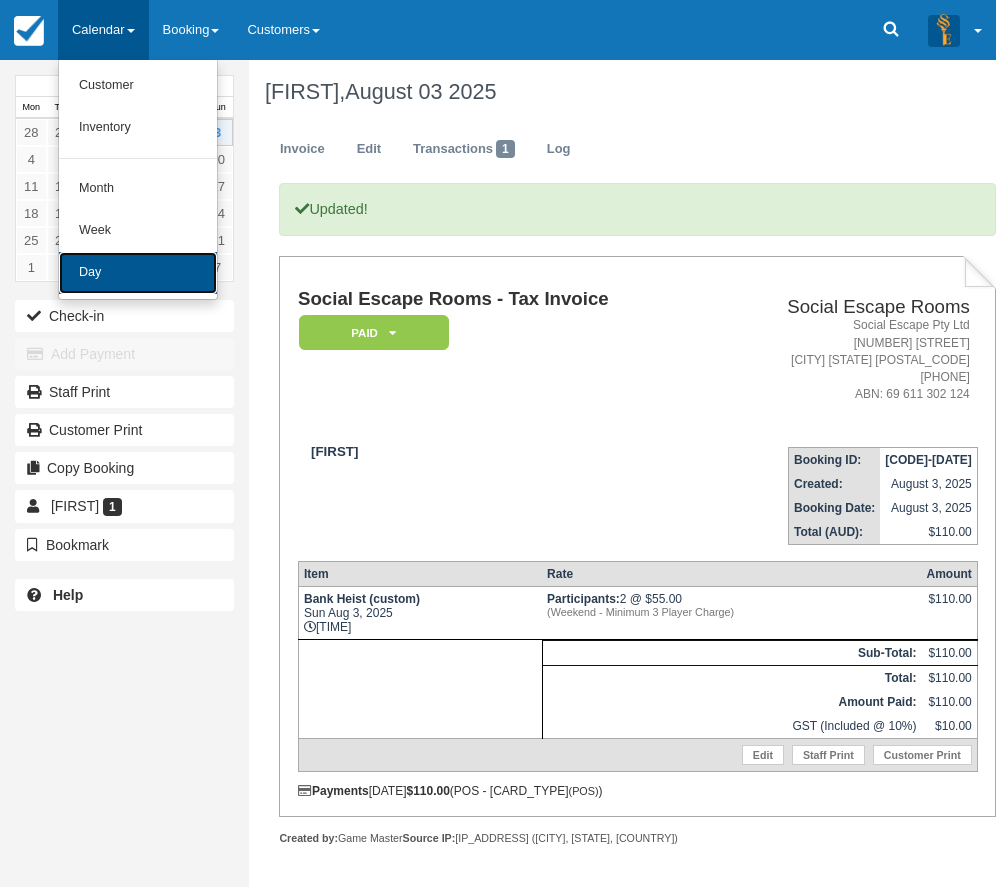 click on "Day" at bounding box center (138, 273) 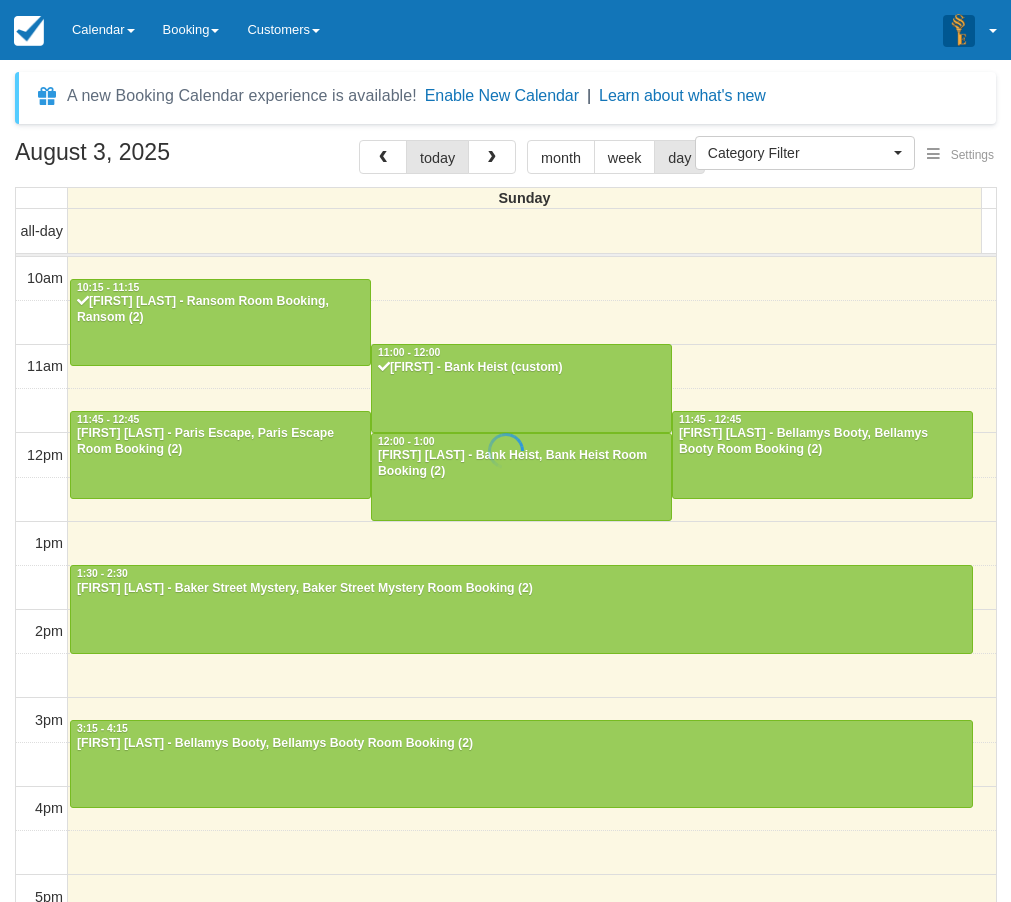 select 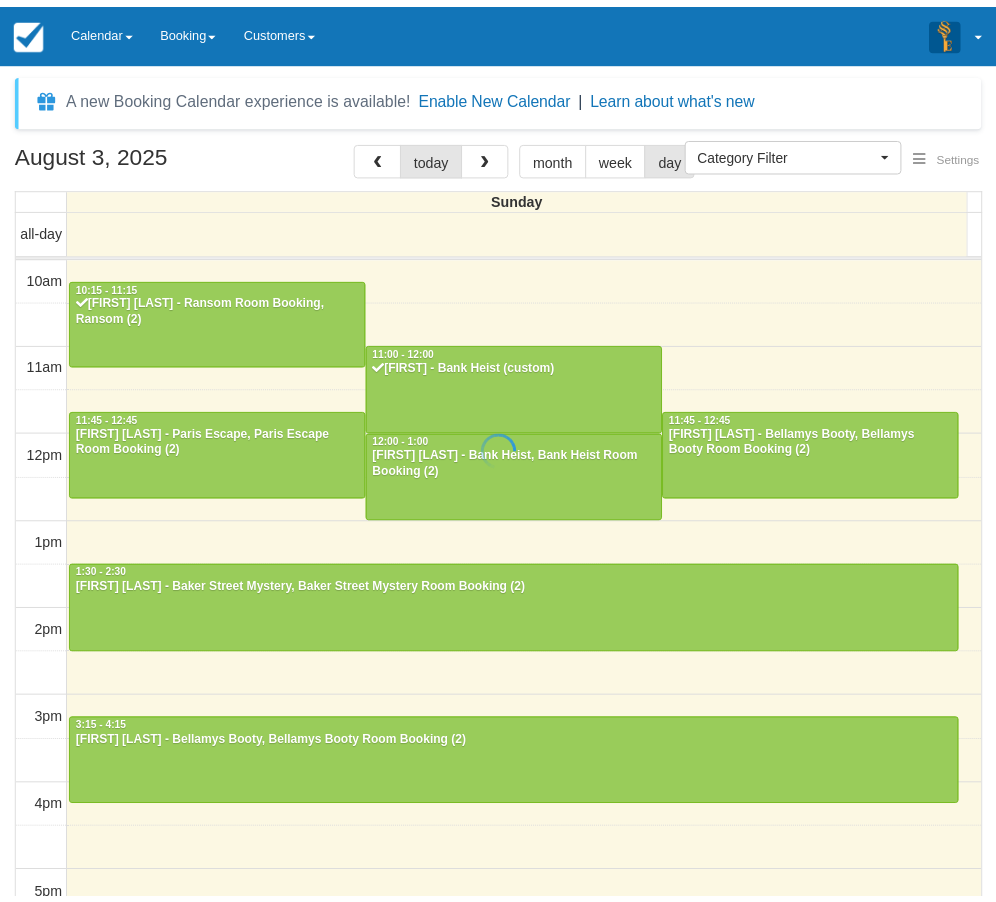 scroll, scrollTop: 0, scrollLeft: 0, axis: both 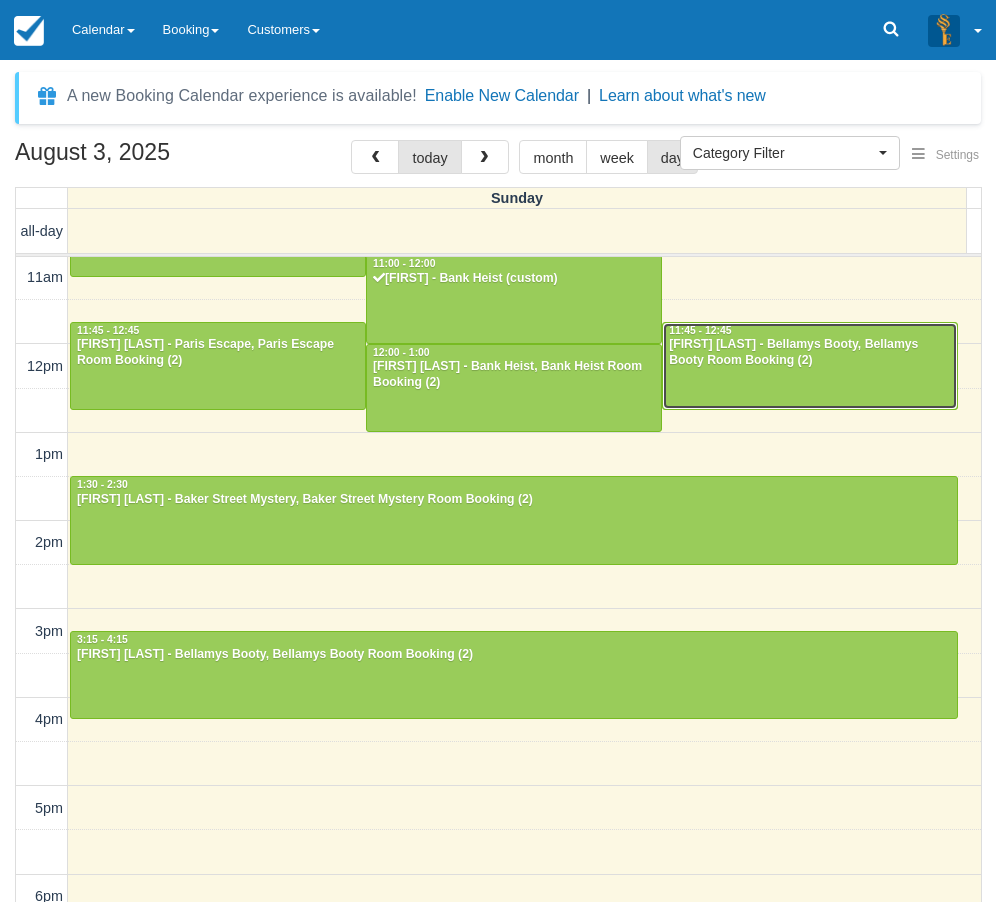 click on "[FIRST] [LAST] - Bellamys Booty, Bellamys Booty Room Booking (2)" at bounding box center [810, 353] 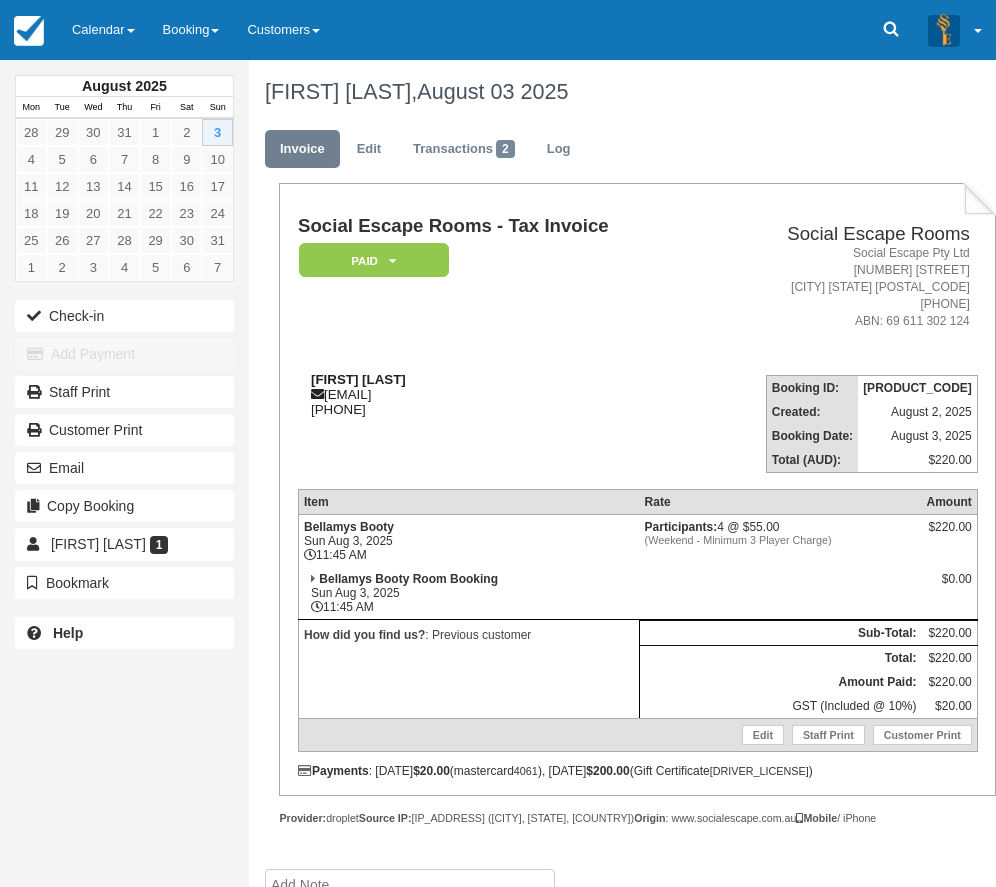 scroll, scrollTop: 0, scrollLeft: 0, axis: both 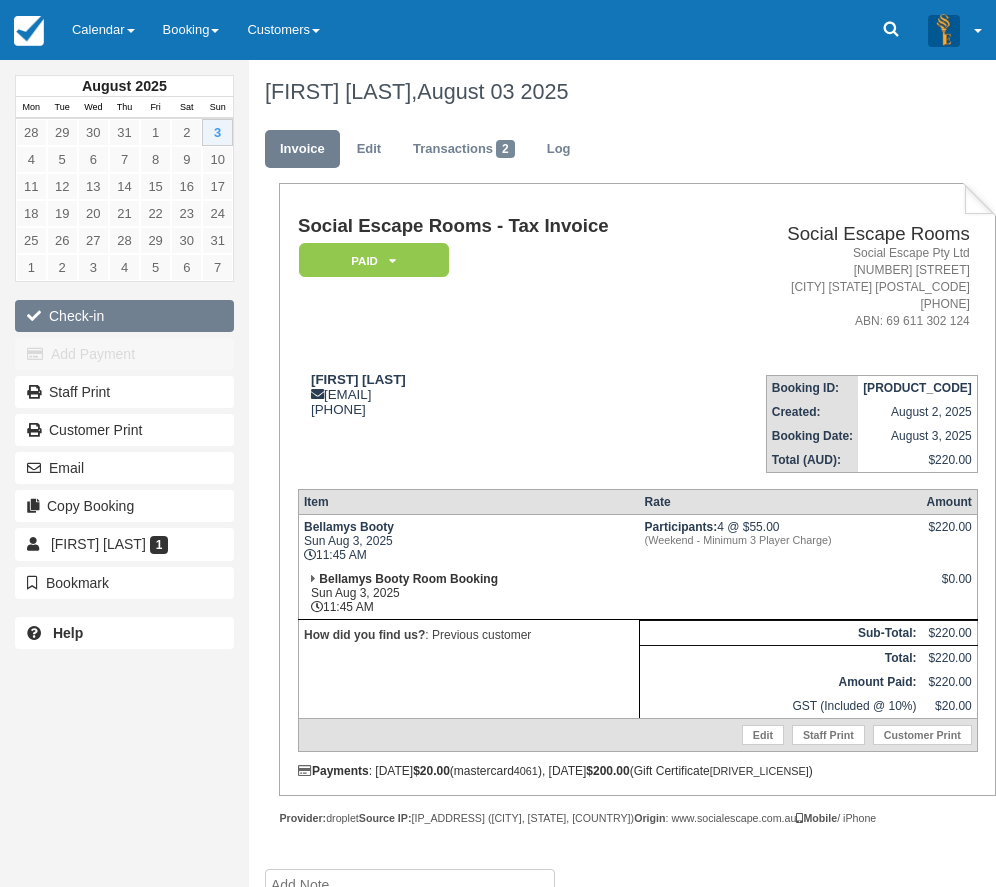 click on "Check-in" at bounding box center [124, 316] 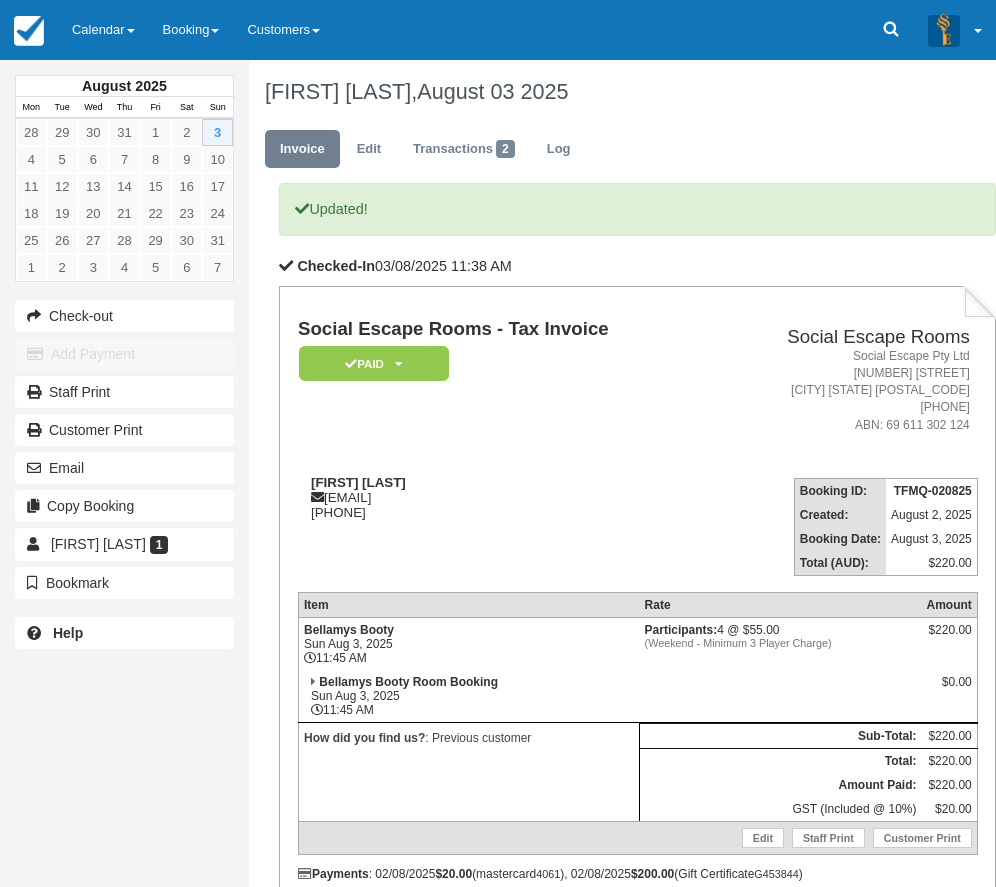 scroll, scrollTop: 0, scrollLeft: 0, axis: both 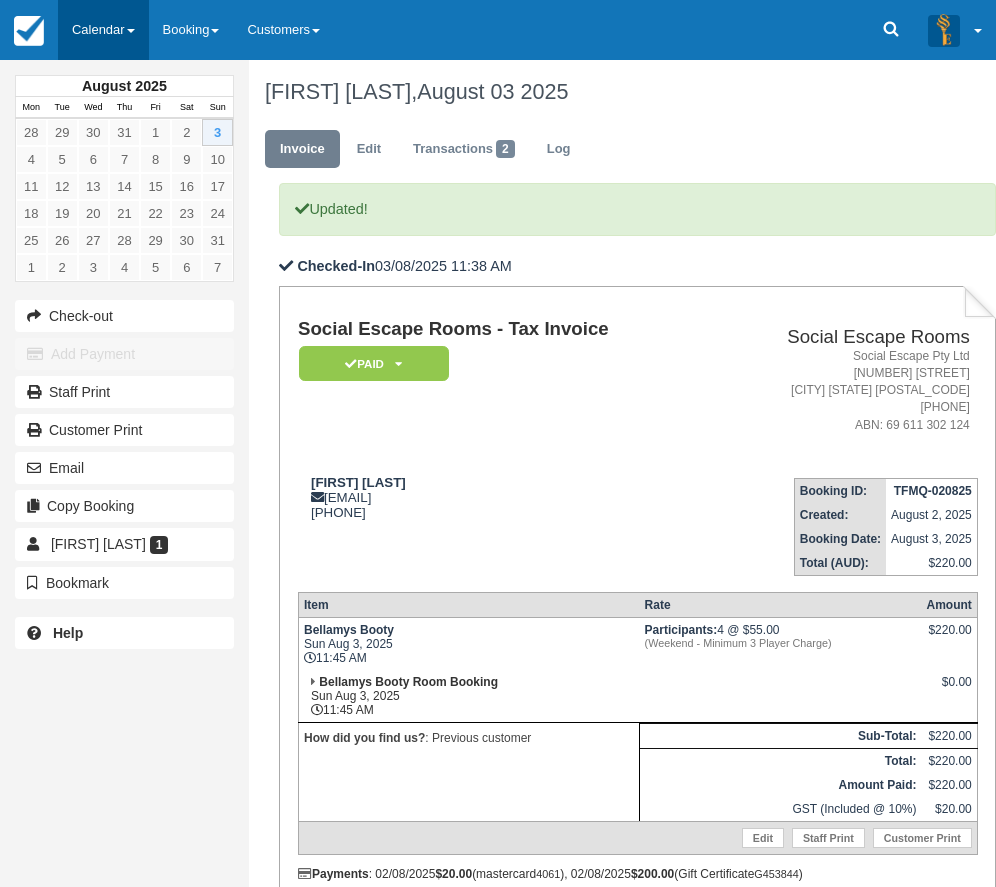 click on "Calendar" at bounding box center [103, 30] 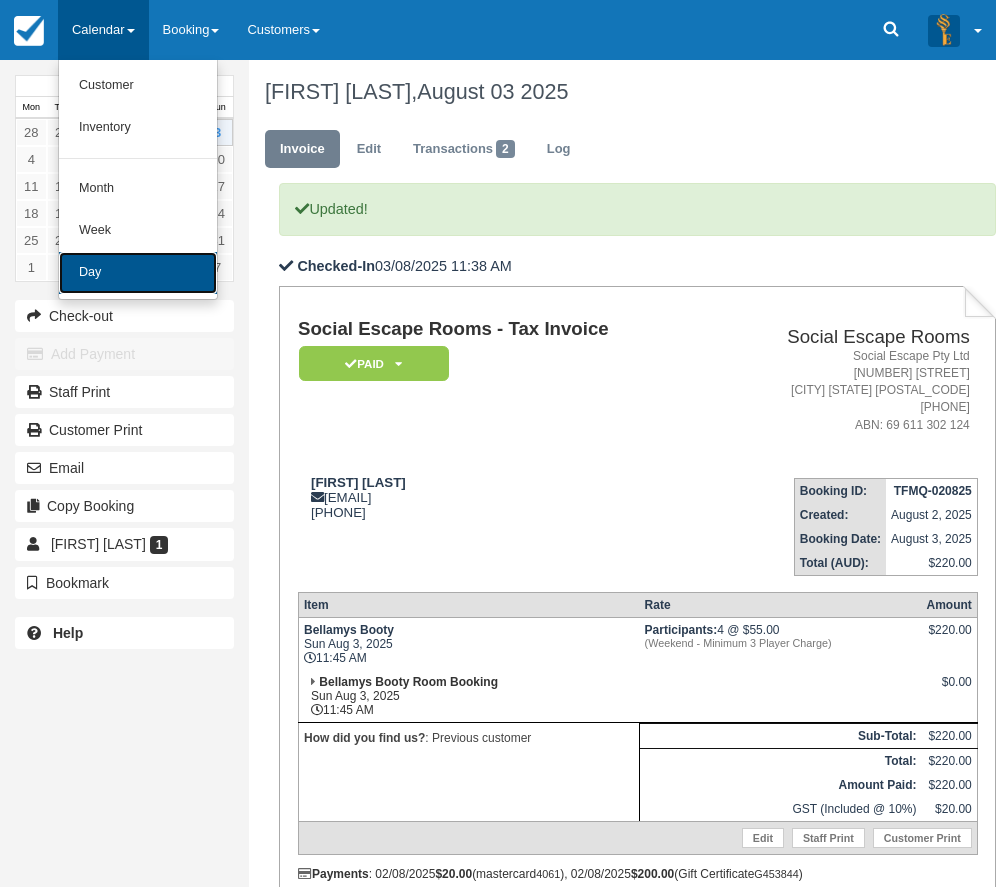 click on "Day" at bounding box center [138, 273] 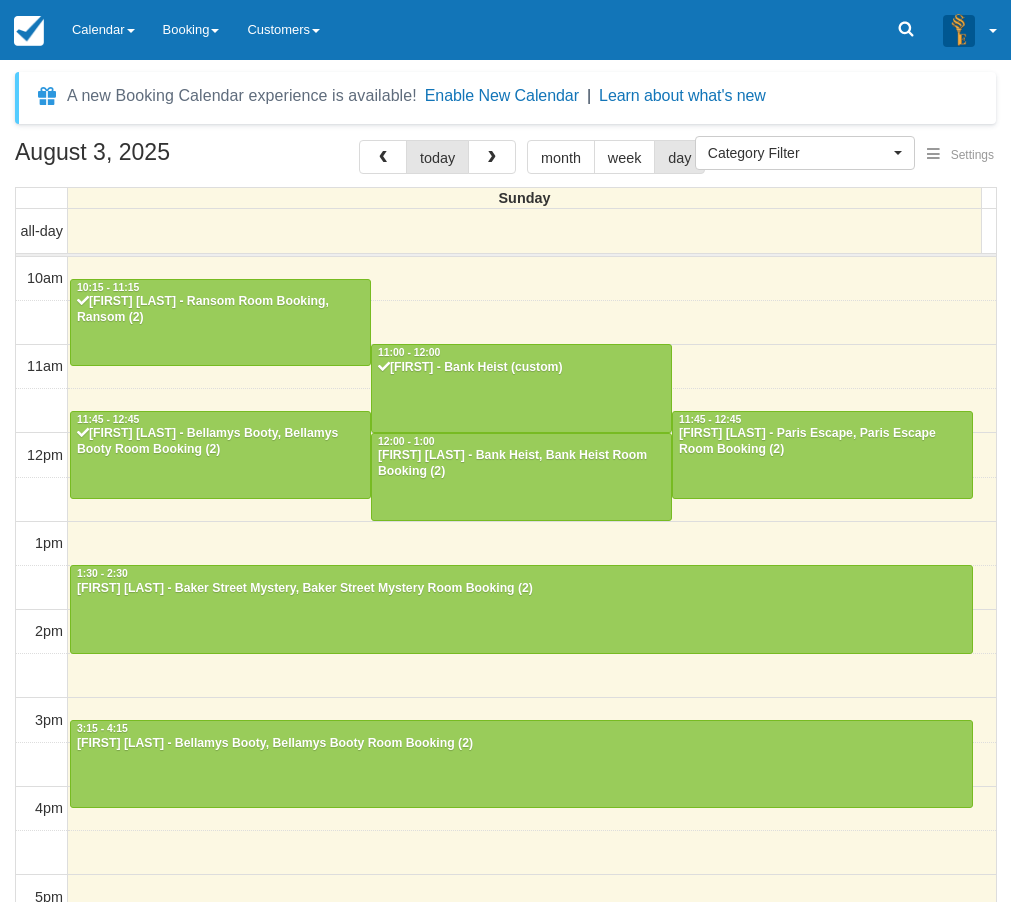 select 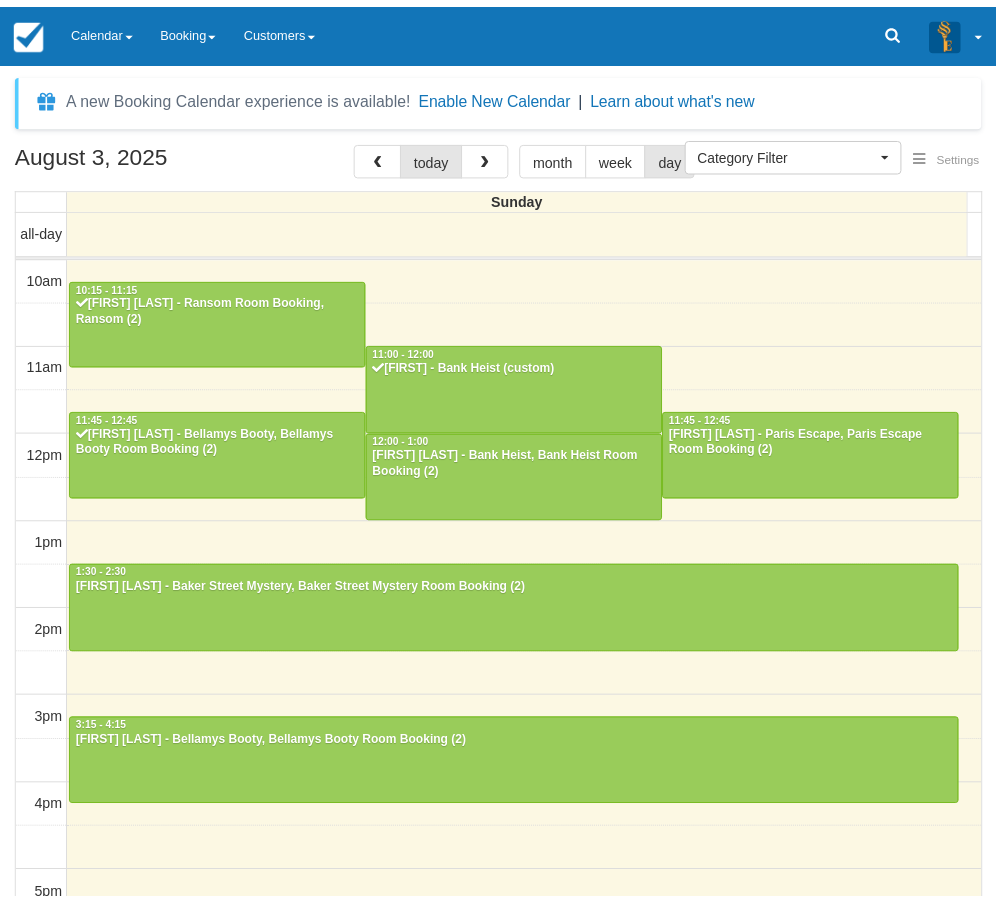 scroll, scrollTop: 0, scrollLeft: 0, axis: both 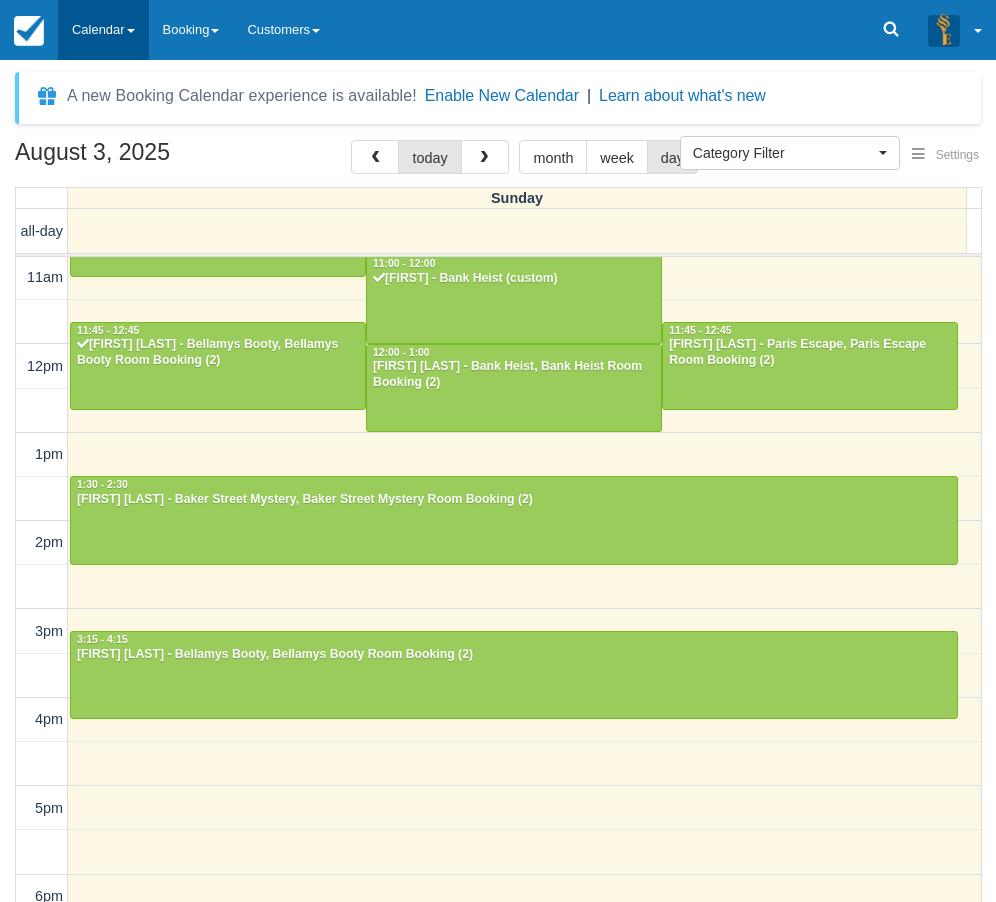 click on "Calendar" at bounding box center [103, 30] 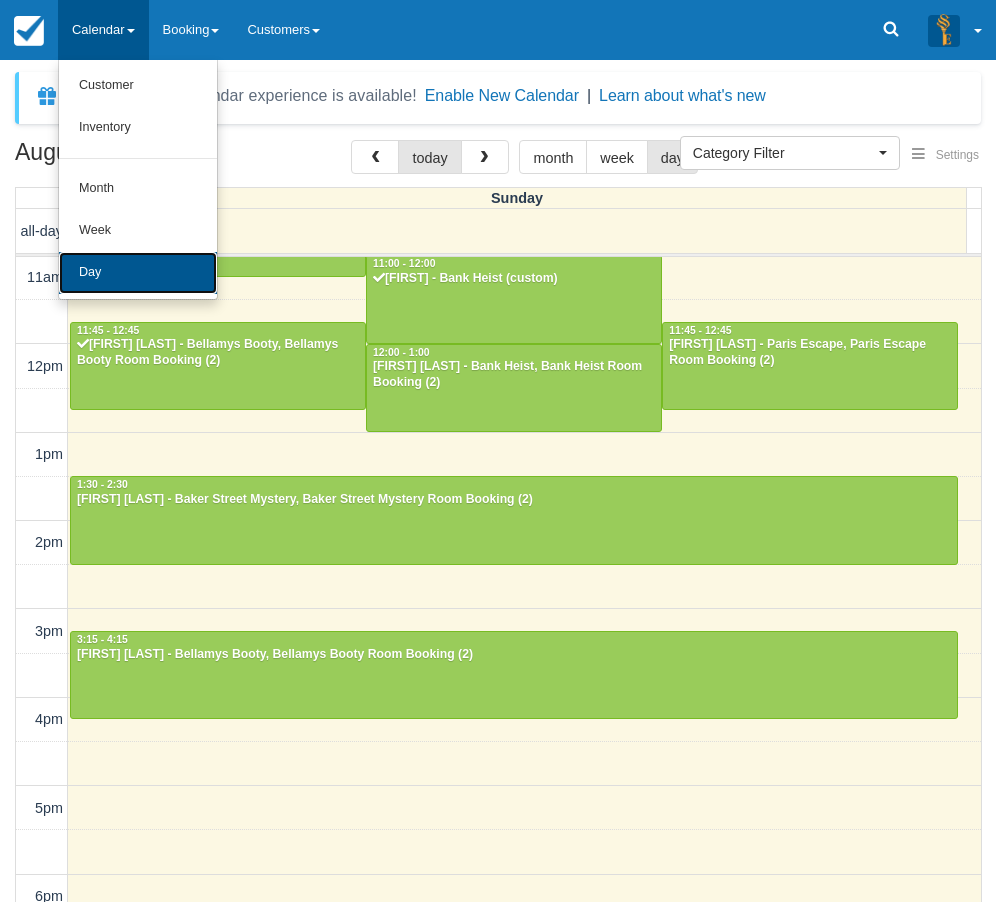 click on "Day" at bounding box center (138, 273) 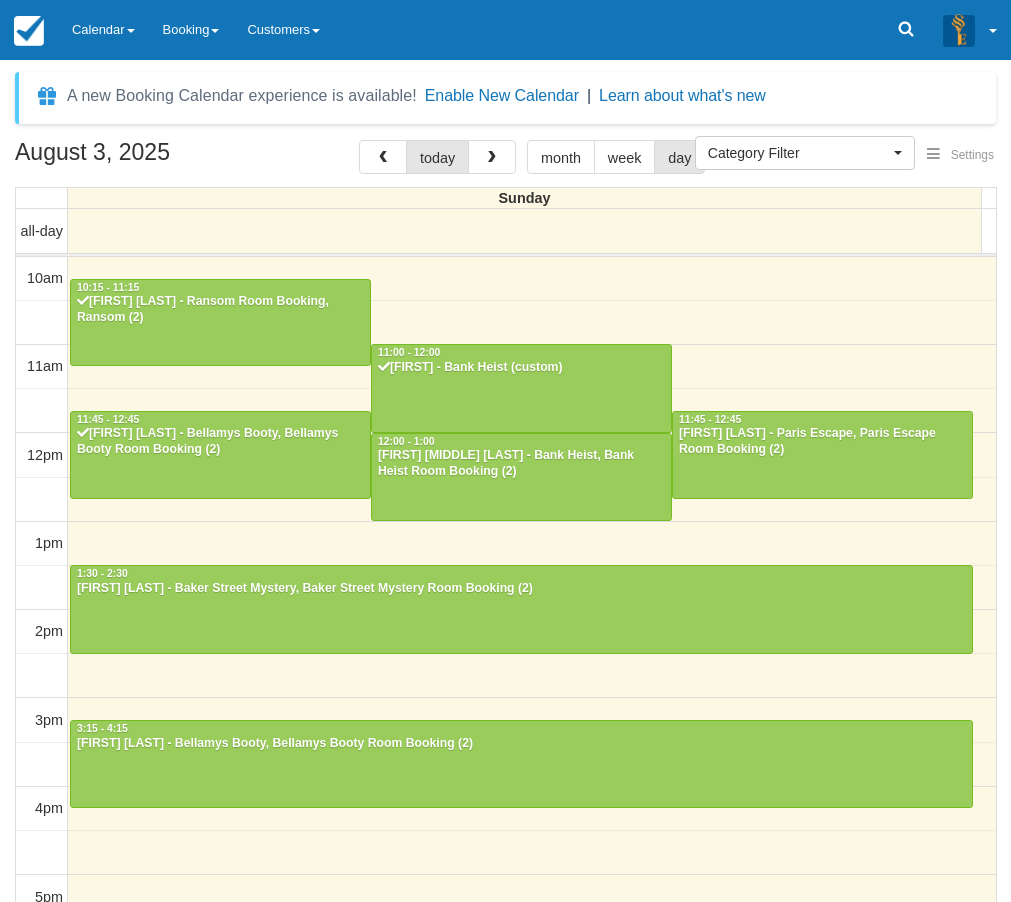 select 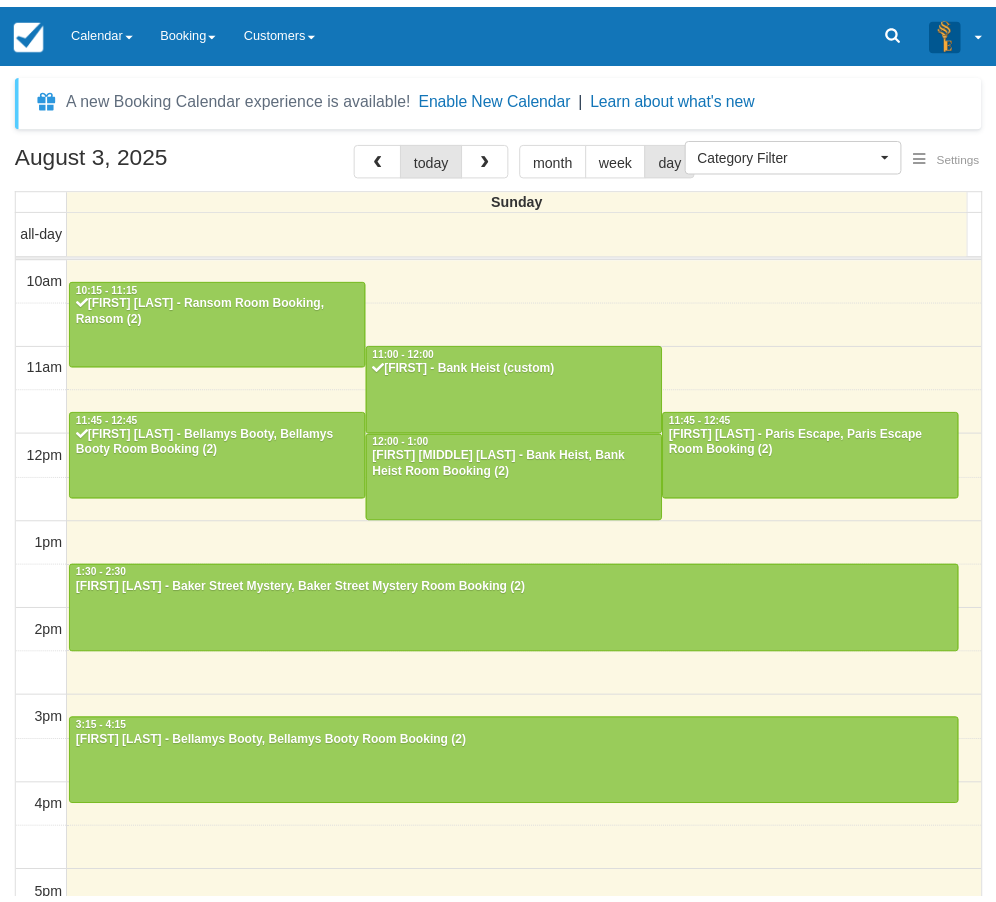 scroll, scrollTop: 0, scrollLeft: 0, axis: both 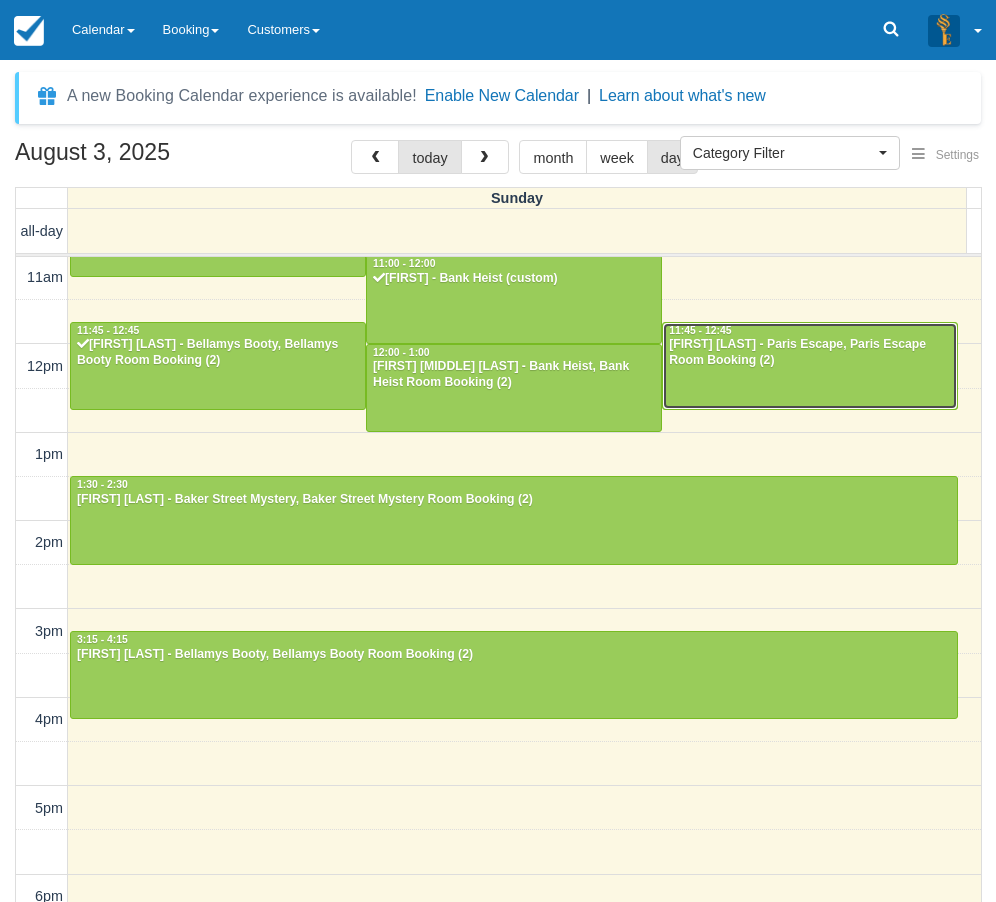 click on "[FIRST] [LAST] - Paris Escape, Paris Escape Room Booking (2)" at bounding box center [810, 353] 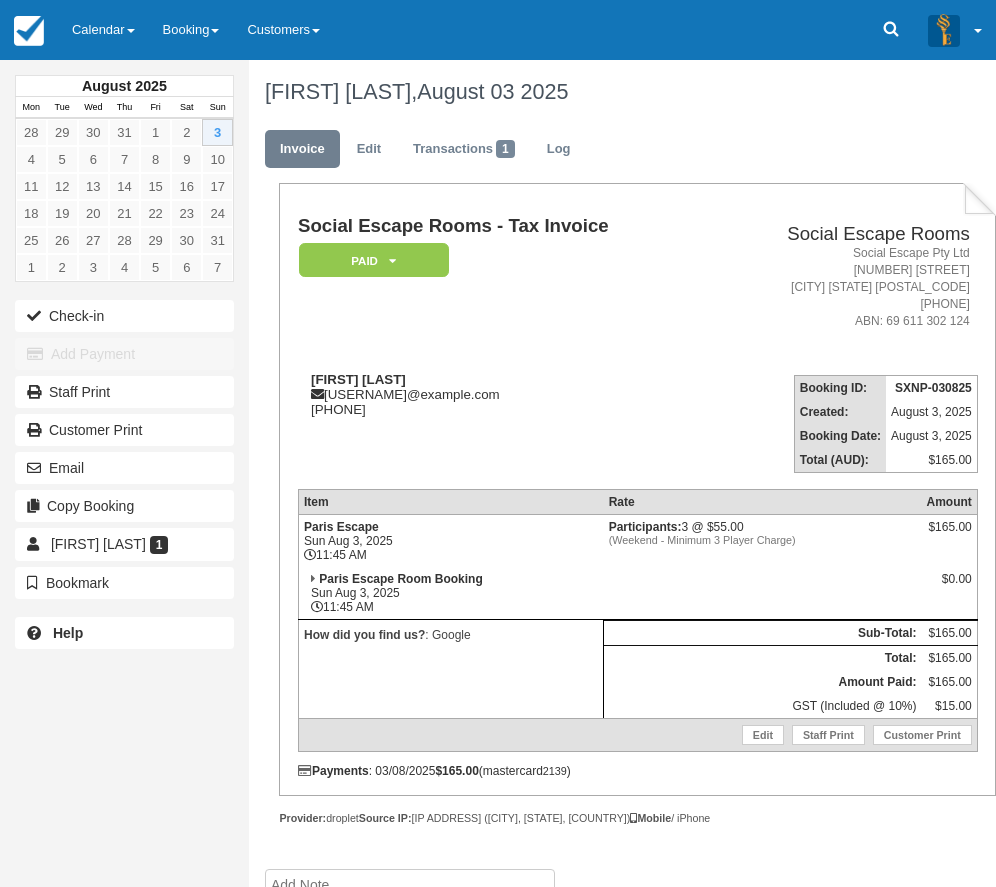 scroll, scrollTop: 0, scrollLeft: 0, axis: both 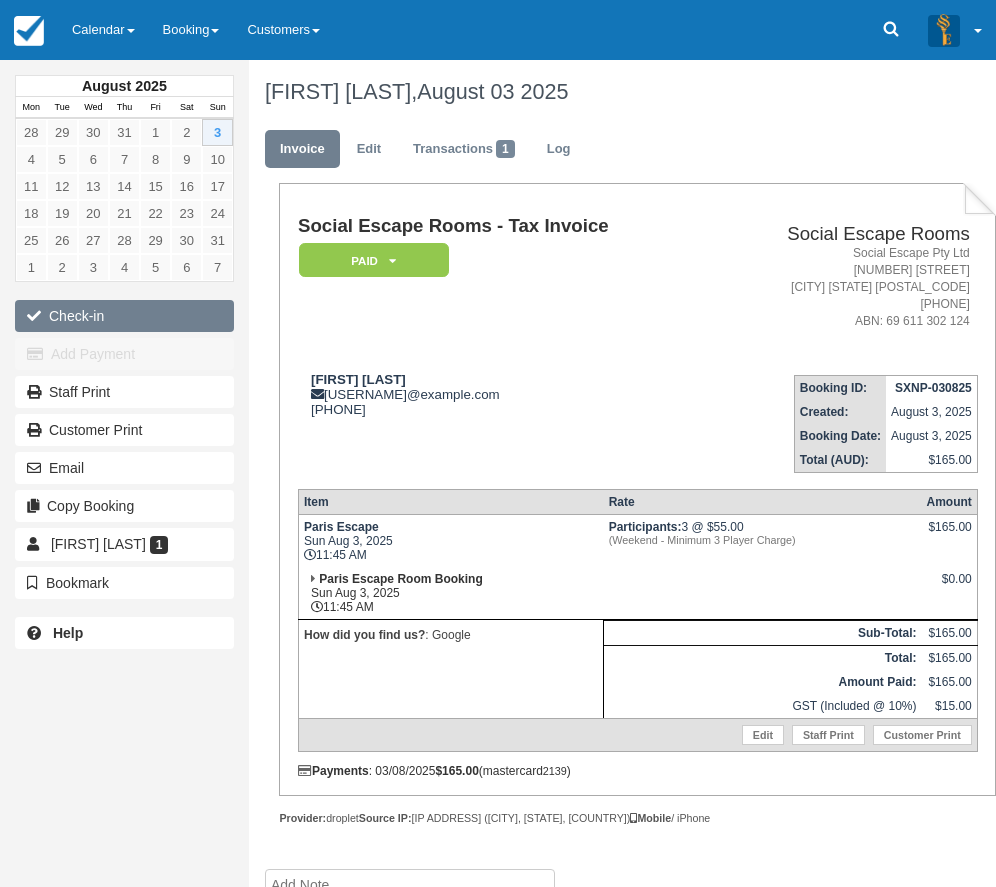 click on "Check-in" at bounding box center [124, 316] 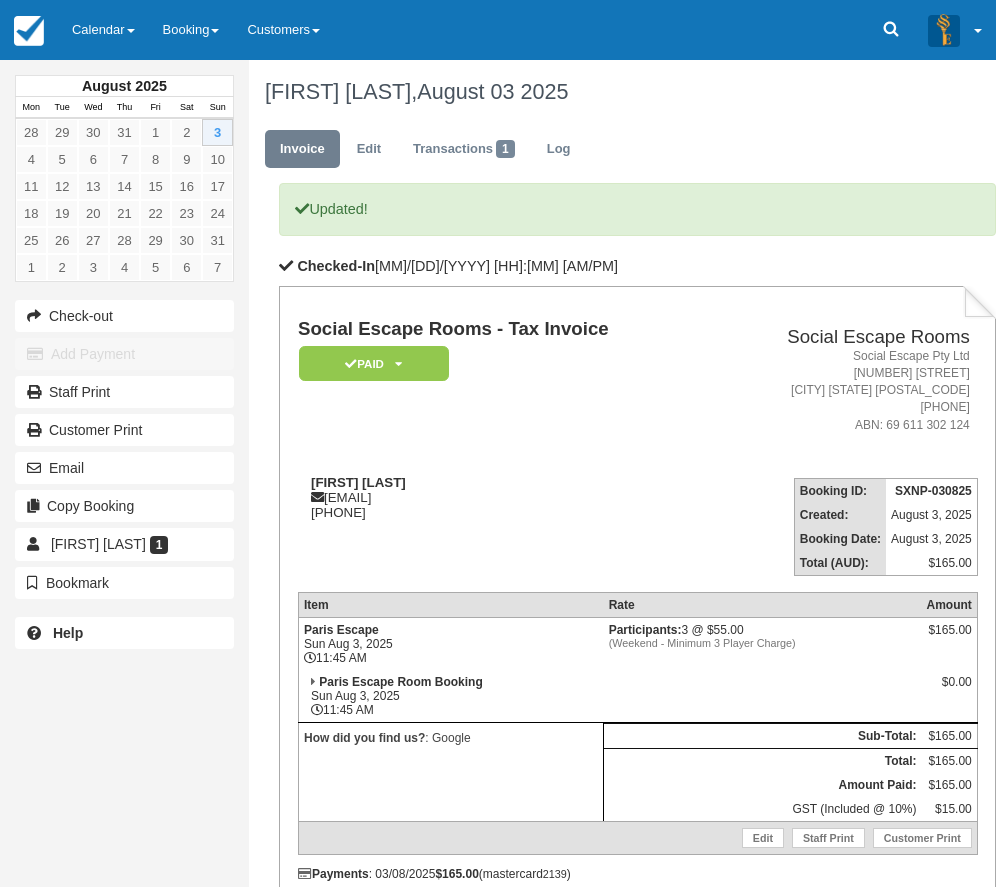 scroll, scrollTop: 0, scrollLeft: 0, axis: both 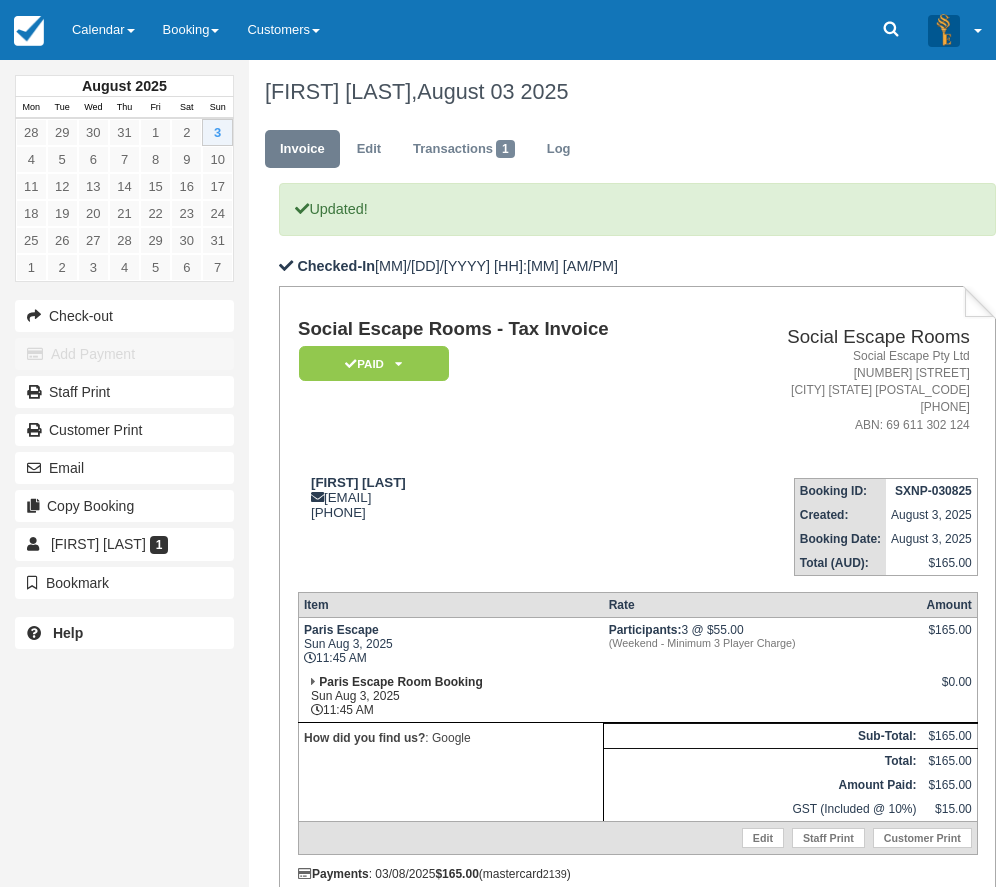 click on "Invoice
Edit
Transactions  1
Log" at bounding box center (623, 154) 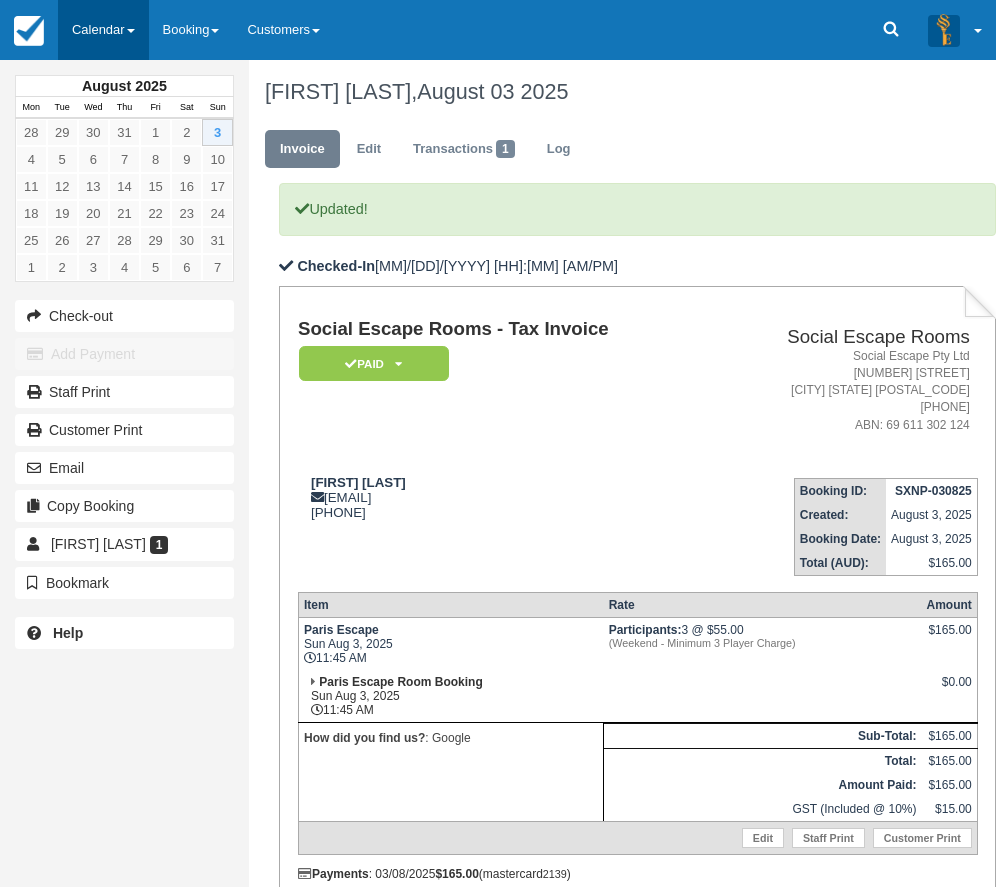 click on "Calendar" at bounding box center [103, 30] 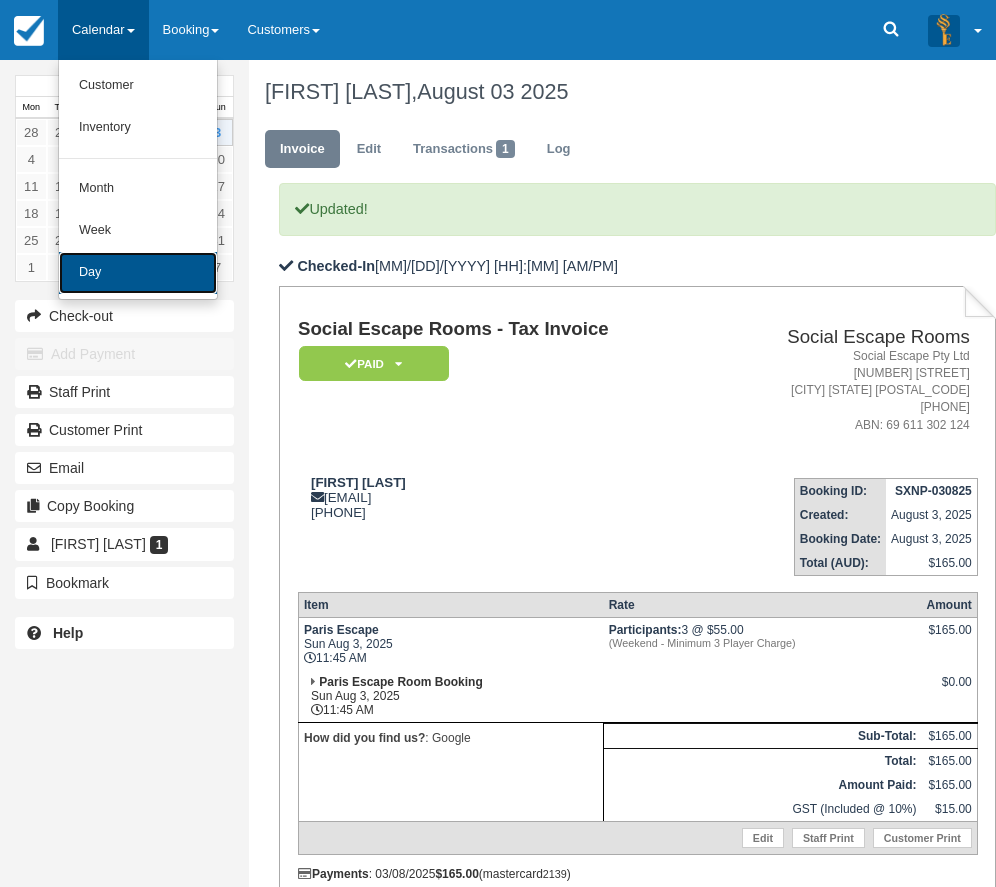 click on "Day" at bounding box center [138, 273] 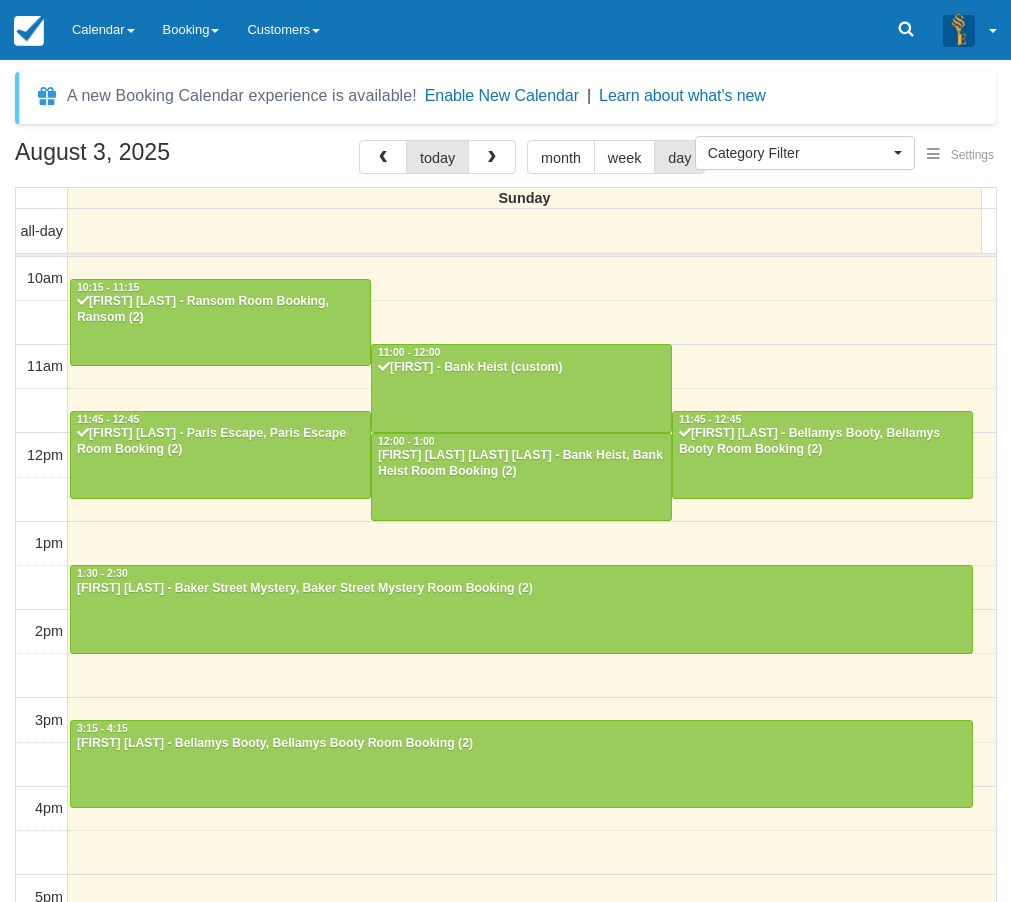 select 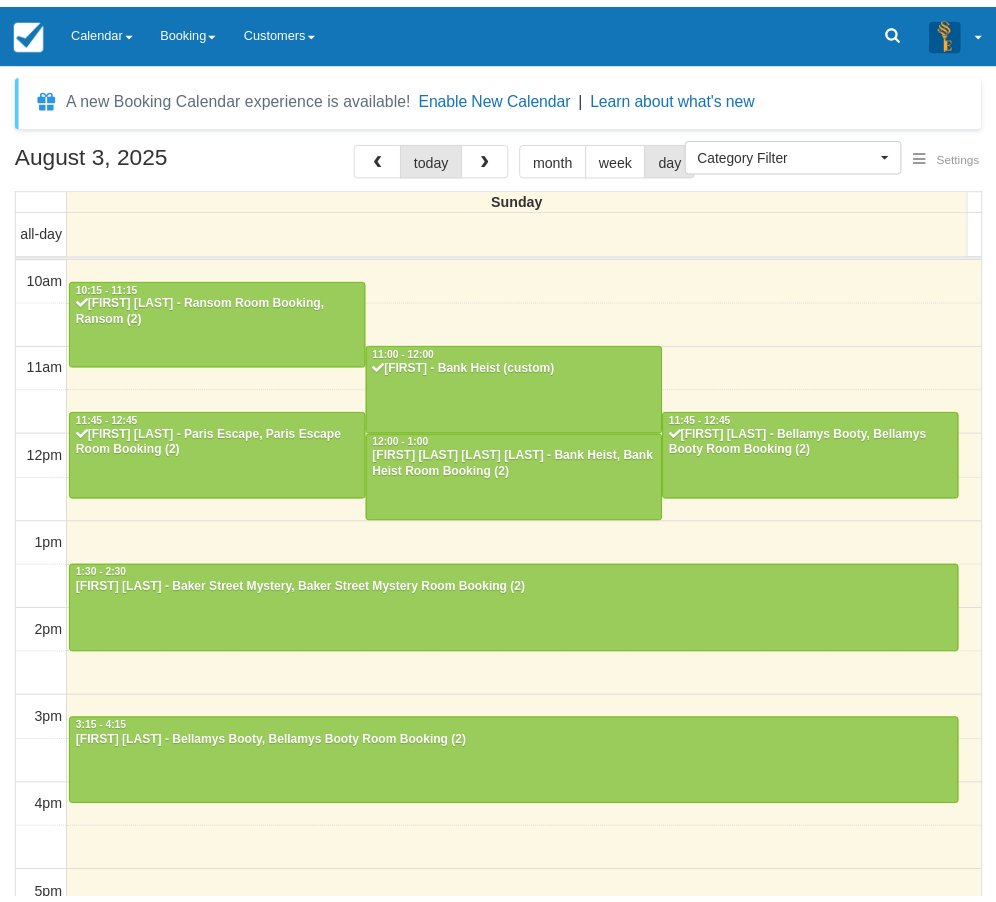 scroll, scrollTop: 0, scrollLeft: 0, axis: both 